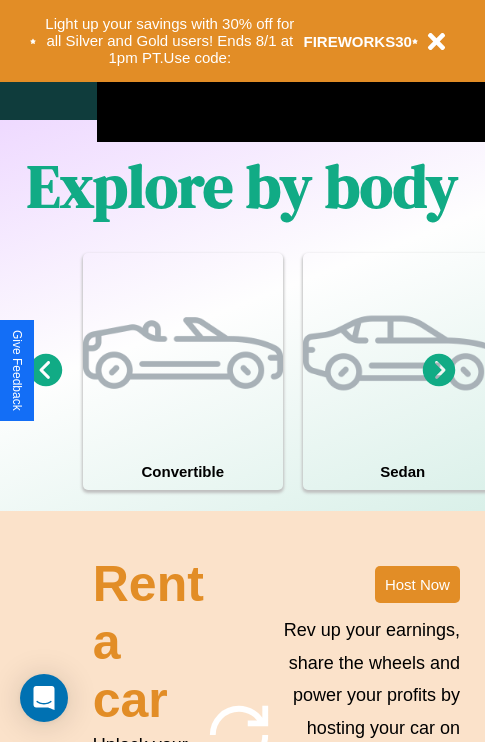 scroll, scrollTop: 2423, scrollLeft: 0, axis: vertical 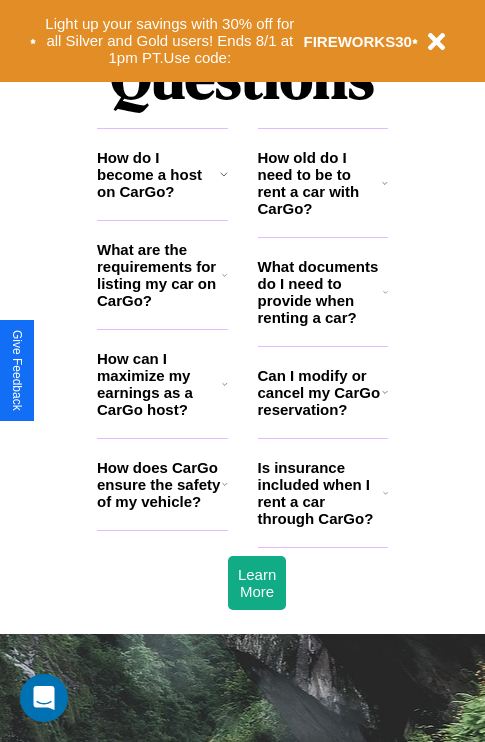 click 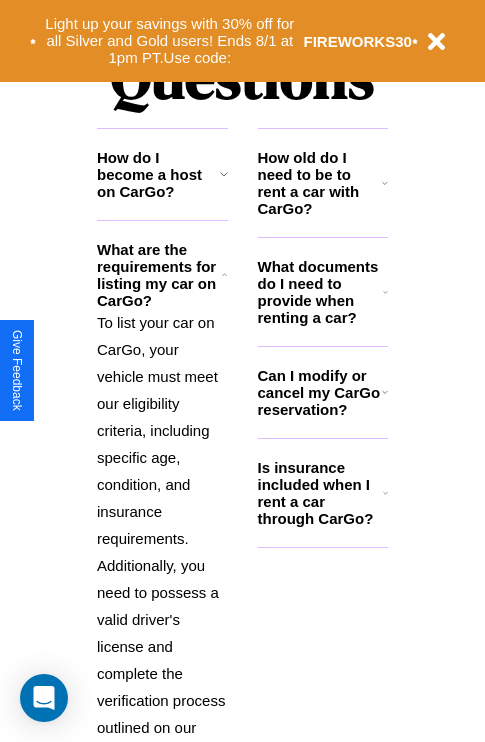 click on "How do I become a host on CarGo?" at bounding box center [158, 174] 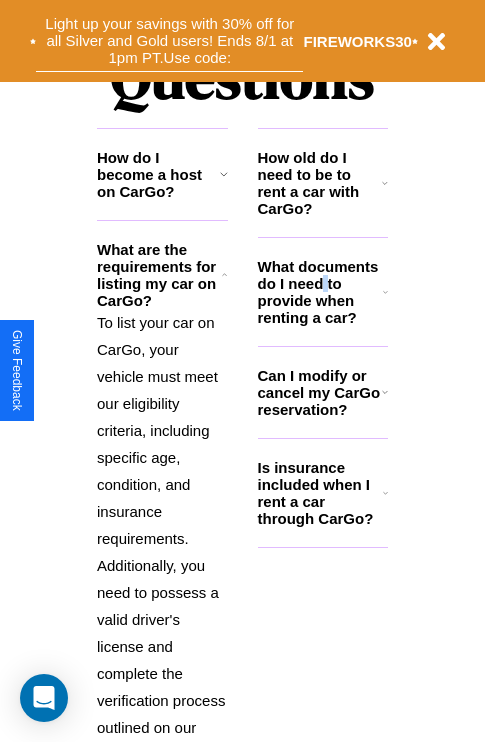 click on "Light up your savings with 30% off for all Silver and Gold users! Ends 8/1 at 1pm PT.  Use code:" at bounding box center [169, 41] 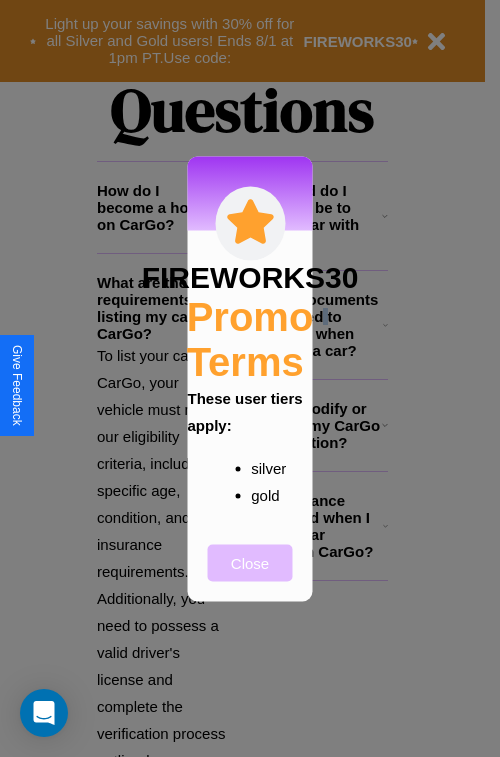 click on "Close" at bounding box center (250, 562) 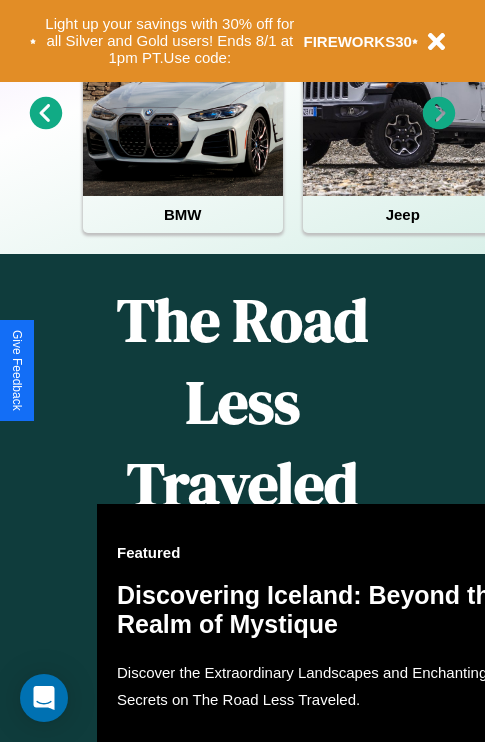 scroll, scrollTop: 308, scrollLeft: 0, axis: vertical 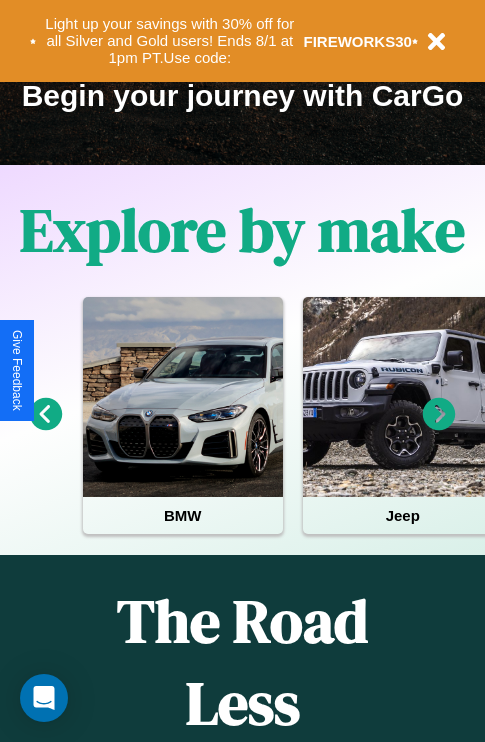 click 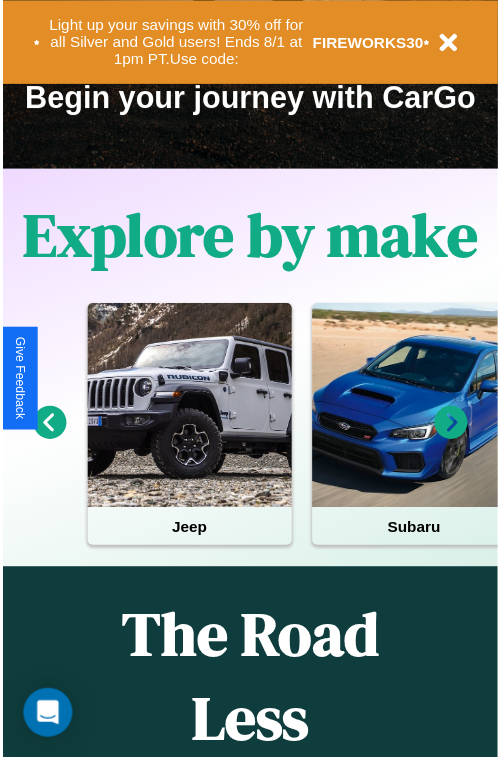 scroll, scrollTop: 0, scrollLeft: 0, axis: both 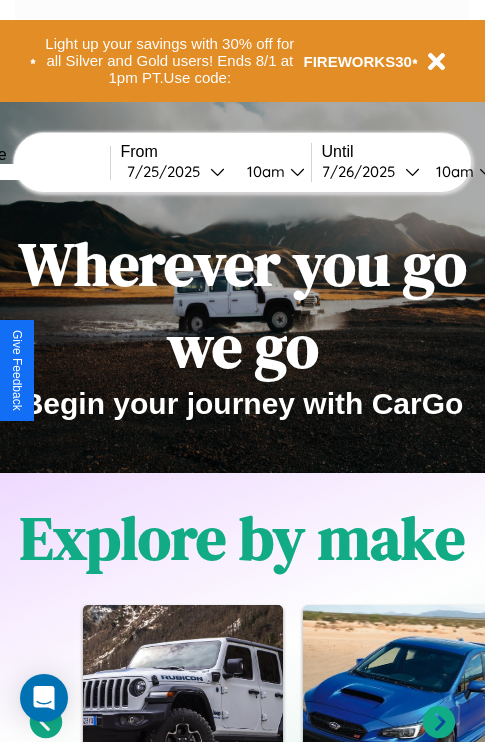 click at bounding box center [35, 172] 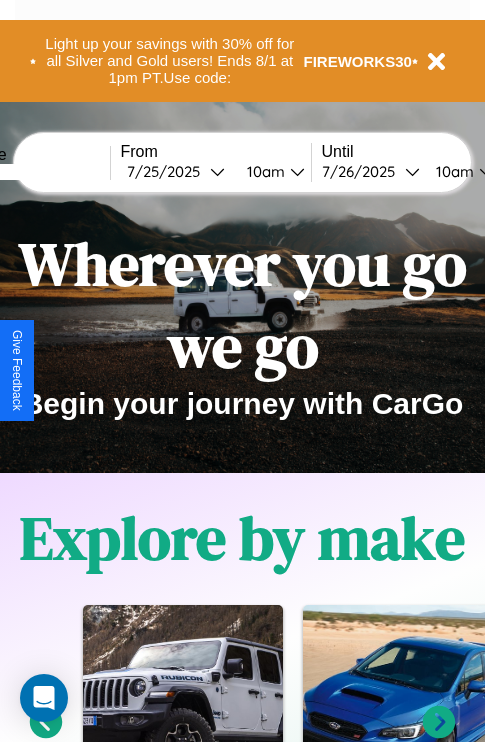 type on "******" 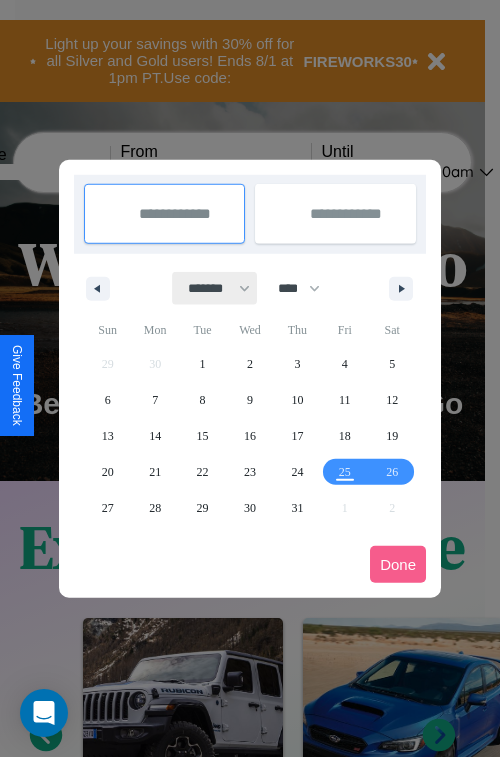 click on "******* ******** ***** ***** *** **** **** ****** ********* ******* ******** ********" at bounding box center (215, 288) 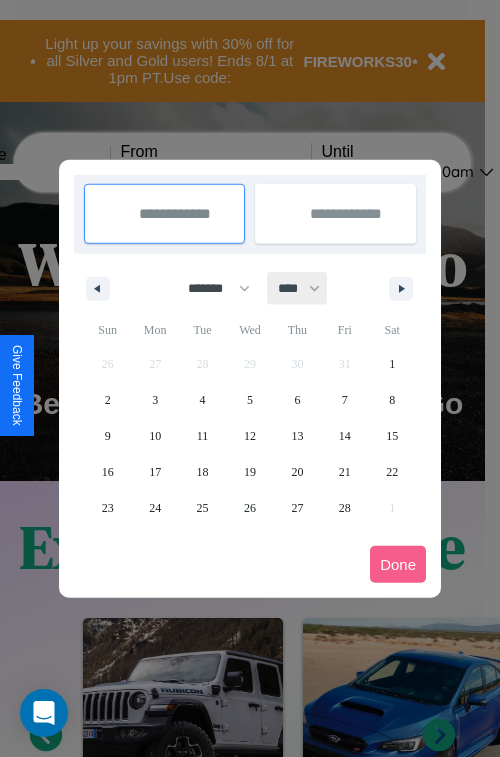 click on "**** **** **** **** **** **** **** **** **** **** **** **** **** **** **** **** **** **** **** **** **** **** **** **** **** **** **** **** **** **** **** **** **** **** **** **** **** **** **** **** **** **** **** **** **** **** **** **** **** **** **** **** **** **** **** **** **** **** **** **** **** **** **** **** **** **** **** **** **** **** **** **** **** **** **** **** **** **** **** **** **** **** **** **** **** **** **** **** **** **** **** **** **** **** **** **** **** **** **** **** **** **** **** **** **** **** **** **** **** **** **** **** **** **** **** **** **** **** **** **** ****" at bounding box center [298, 288] 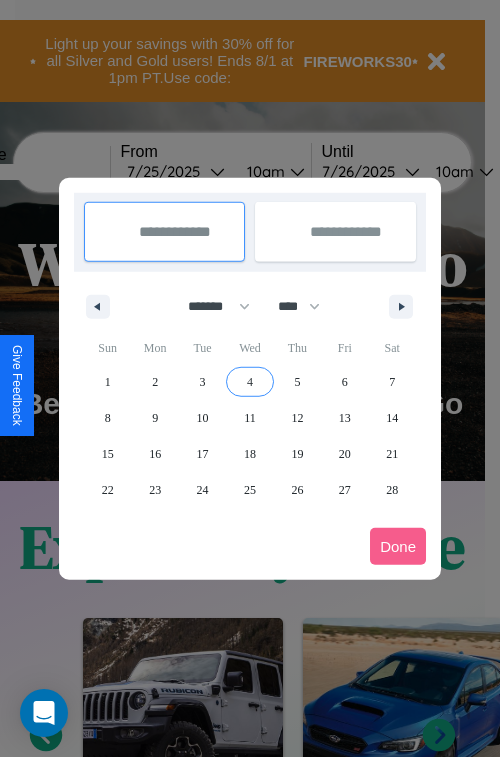click on "4" at bounding box center (250, 382) 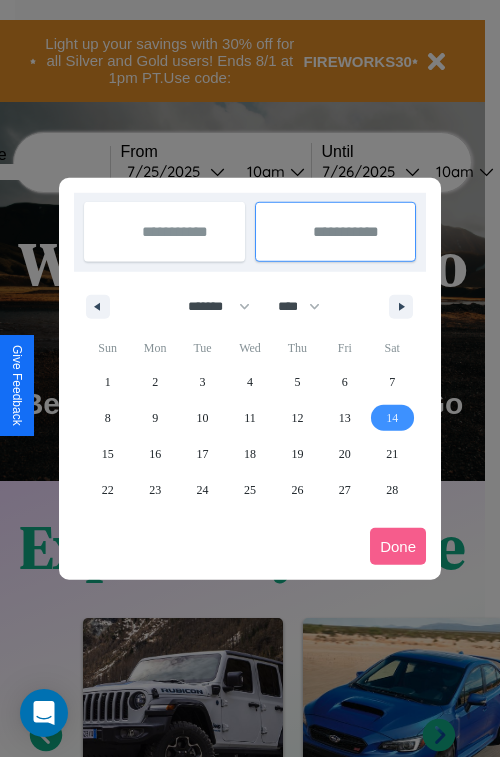 click on "14" at bounding box center [392, 418] 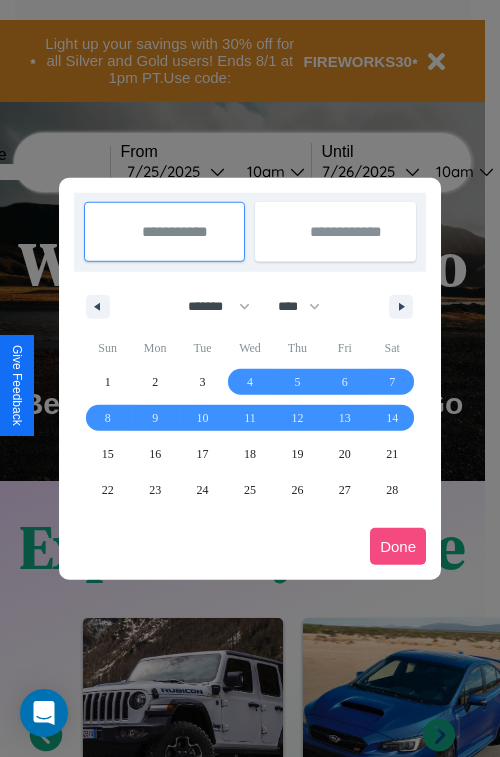 click on "Done" at bounding box center (398, 546) 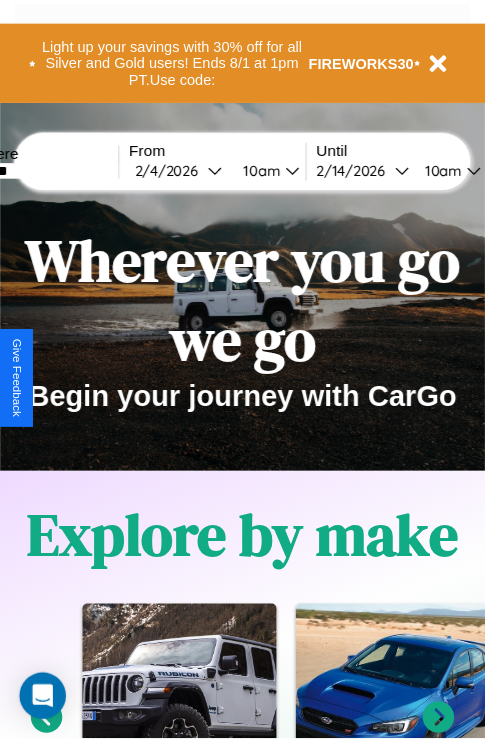 scroll, scrollTop: 0, scrollLeft: 71, axis: horizontal 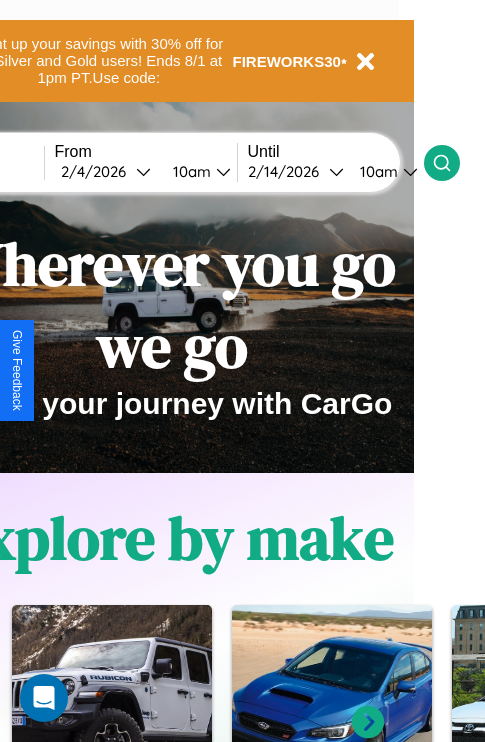click 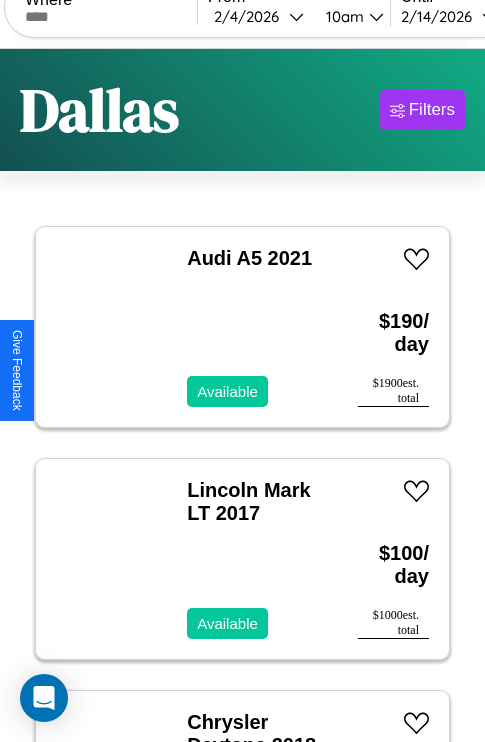 scroll, scrollTop: 95, scrollLeft: 0, axis: vertical 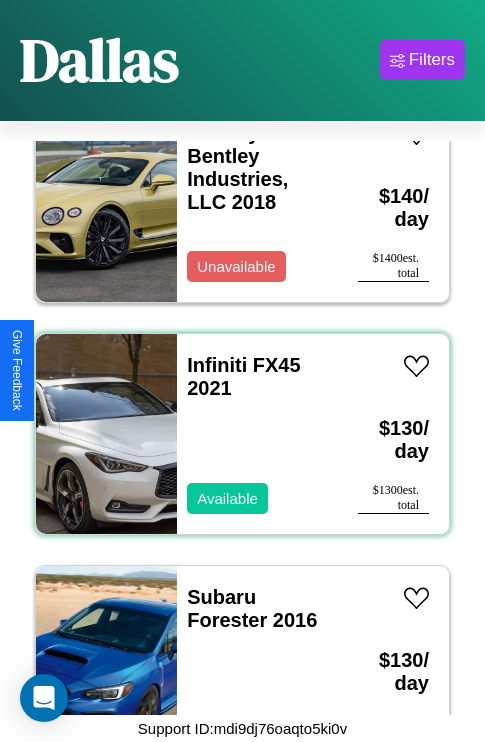 click on "Infiniti   FX45   2021 Available" at bounding box center [257, 434] 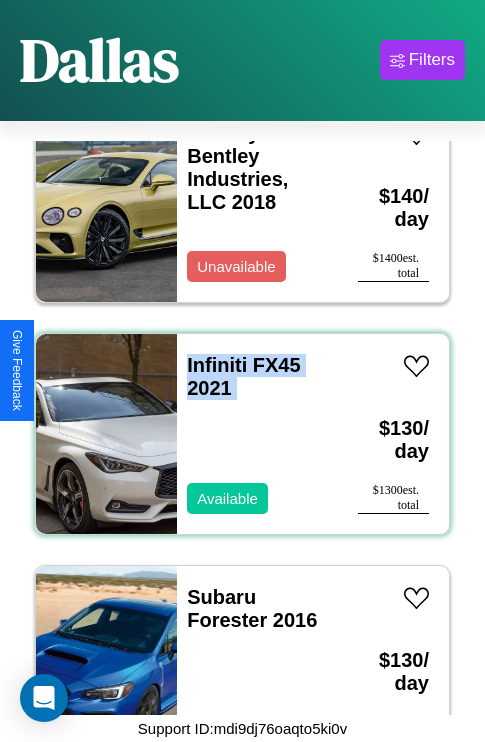 click on "Infiniti   FX45   2021 Available" at bounding box center (257, 434) 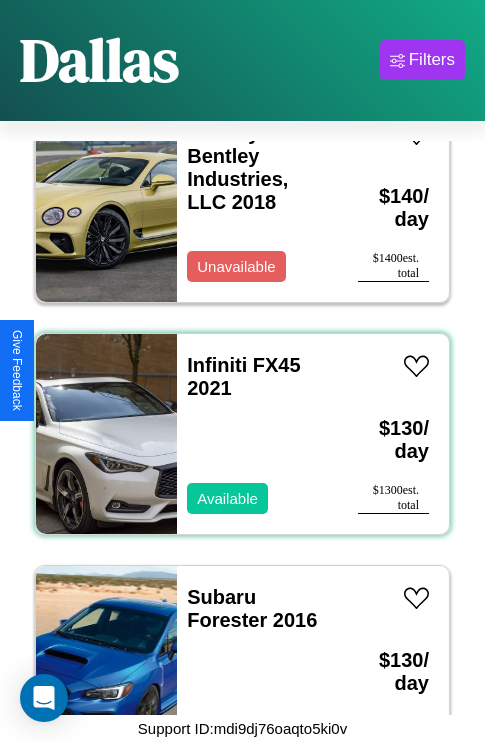 click on "Infiniti   FX45   2021 Available" at bounding box center [257, 434] 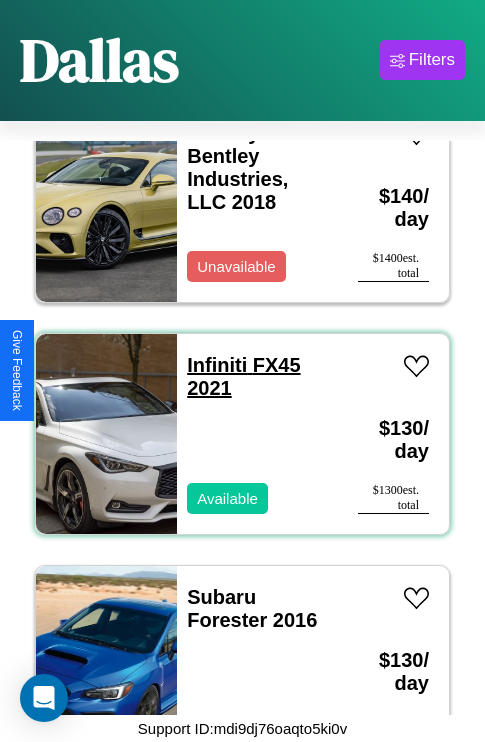 click on "Infiniti   FX45   2021" at bounding box center (243, 376) 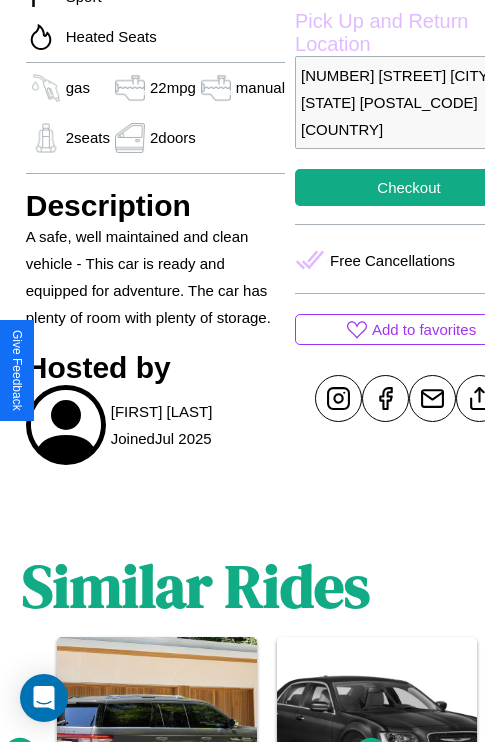 scroll, scrollTop: 844, scrollLeft: 30, axis: both 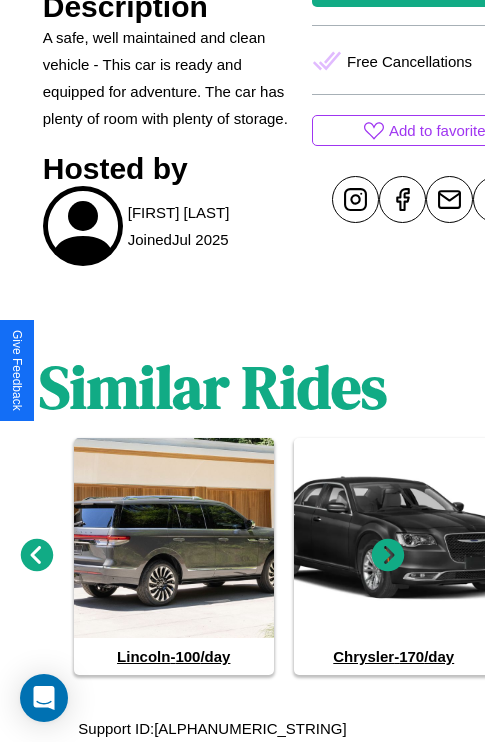 click 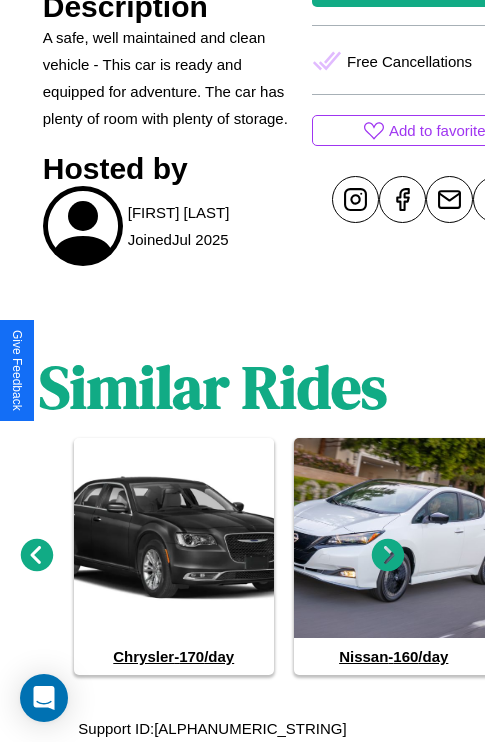 click 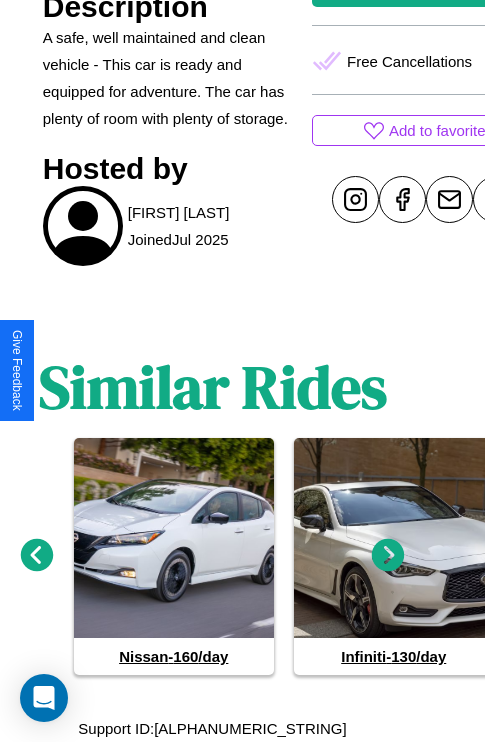 click 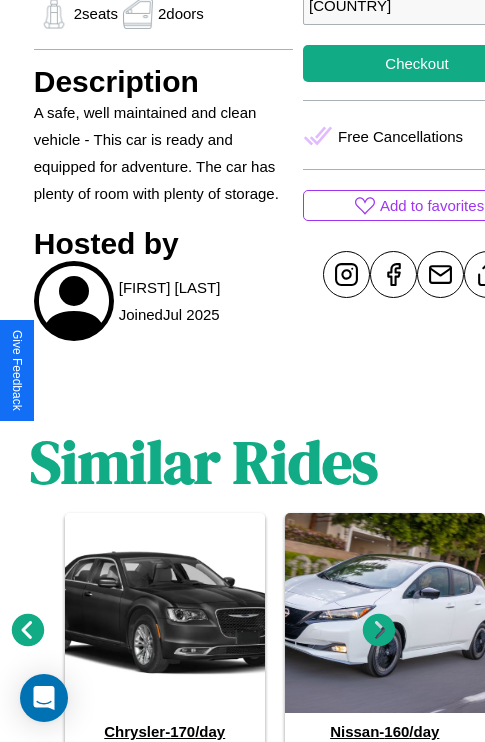 scroll, scrollTop: 408, scrollLeft: 68, axis: both 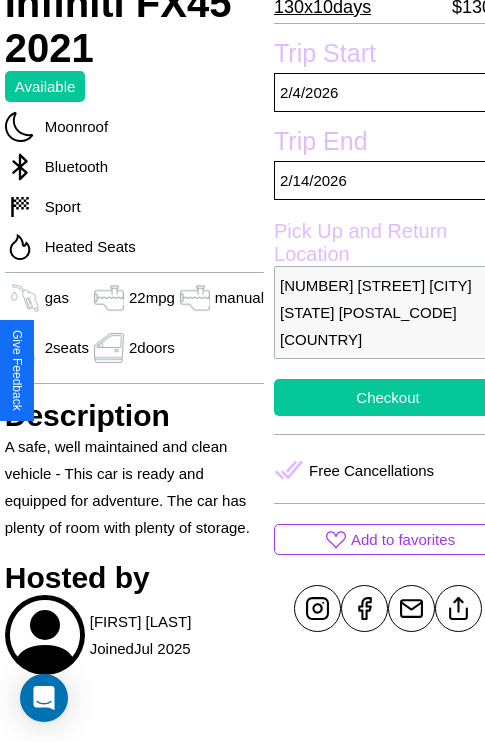 click on "Checkout" at bounding box center [388, 397] 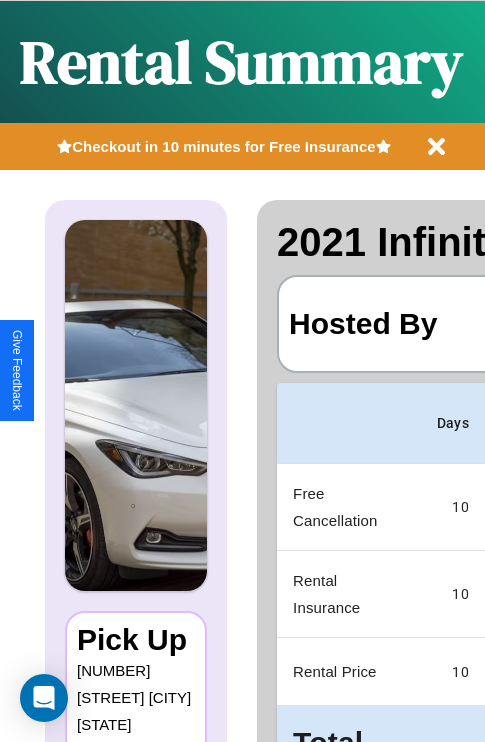 scroll, scrollTop: 90, scrollLeft: 0, axis: vertical 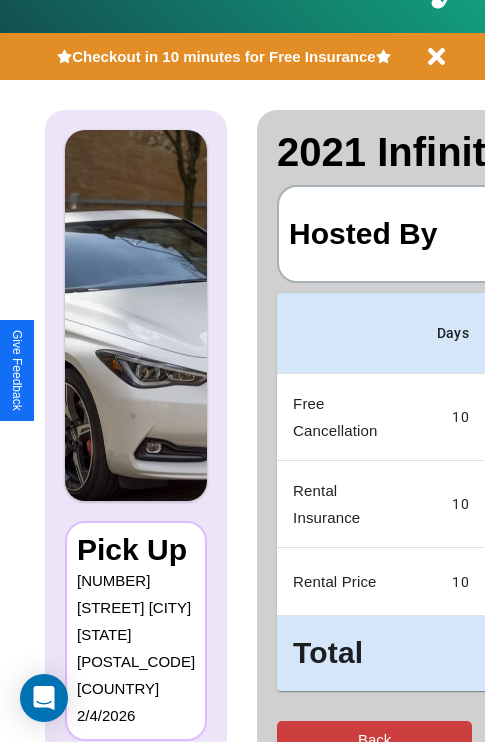 click on "Back" at bounding box center (374, 739) 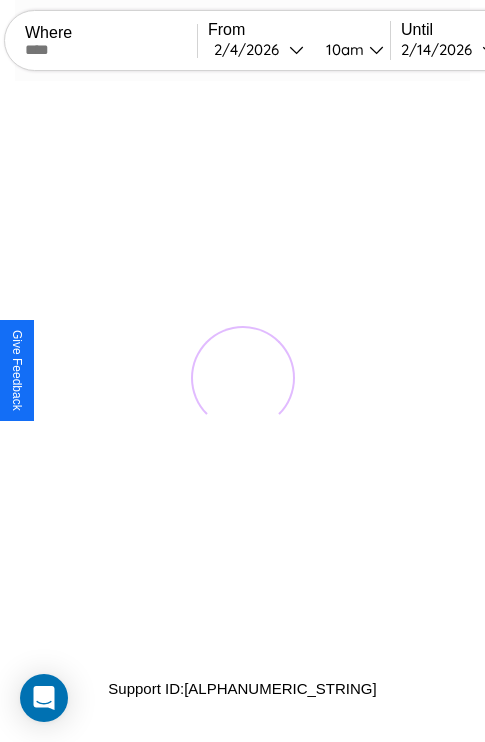 scroll, scrollTop: 0, scrollLeft: 0, axis: both 